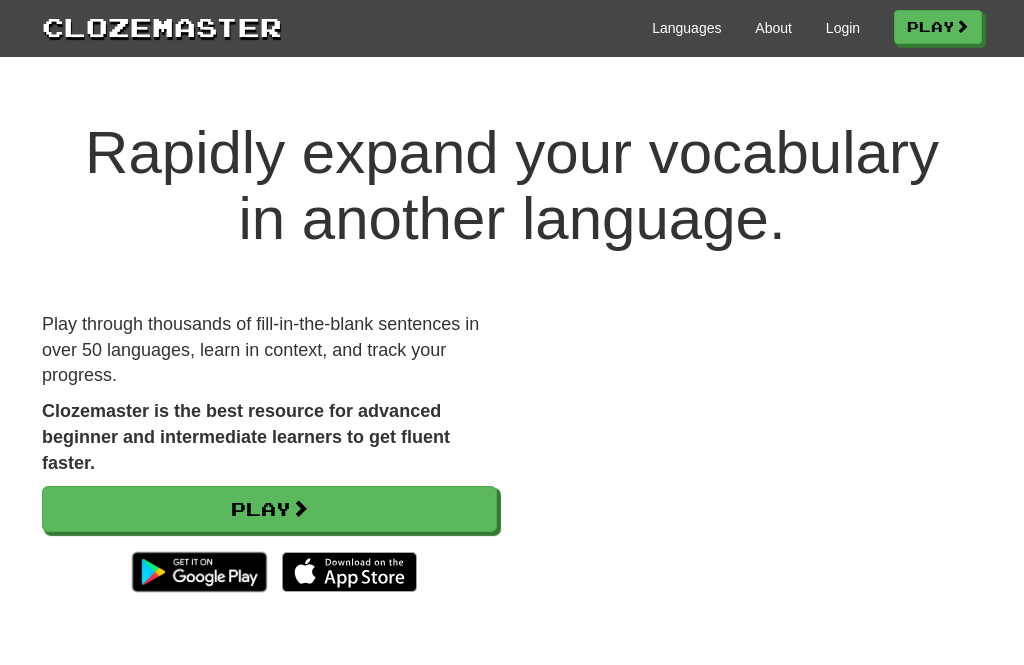 scroll, scrollTop: 0, scrollLeft: 0, axis: both 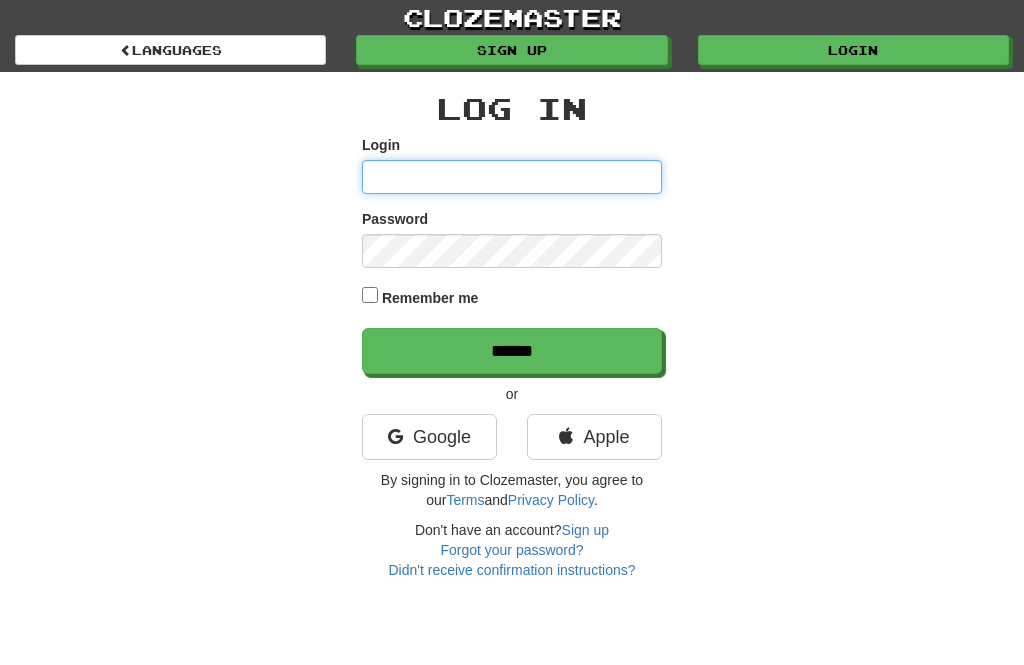 type on "**********" 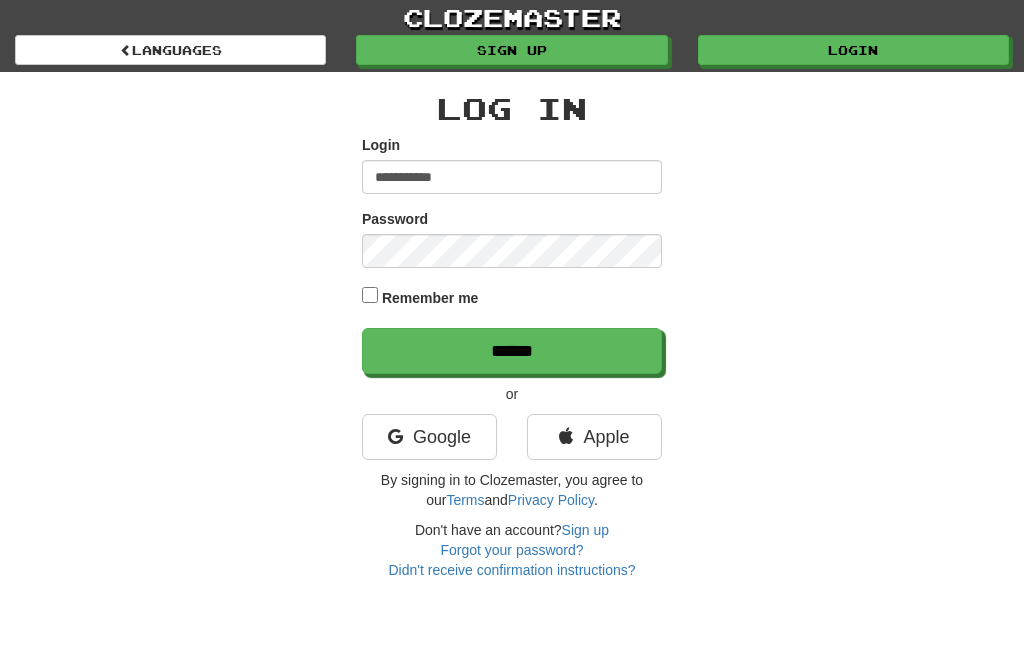 click on "******" at bounding box center (512, 351) 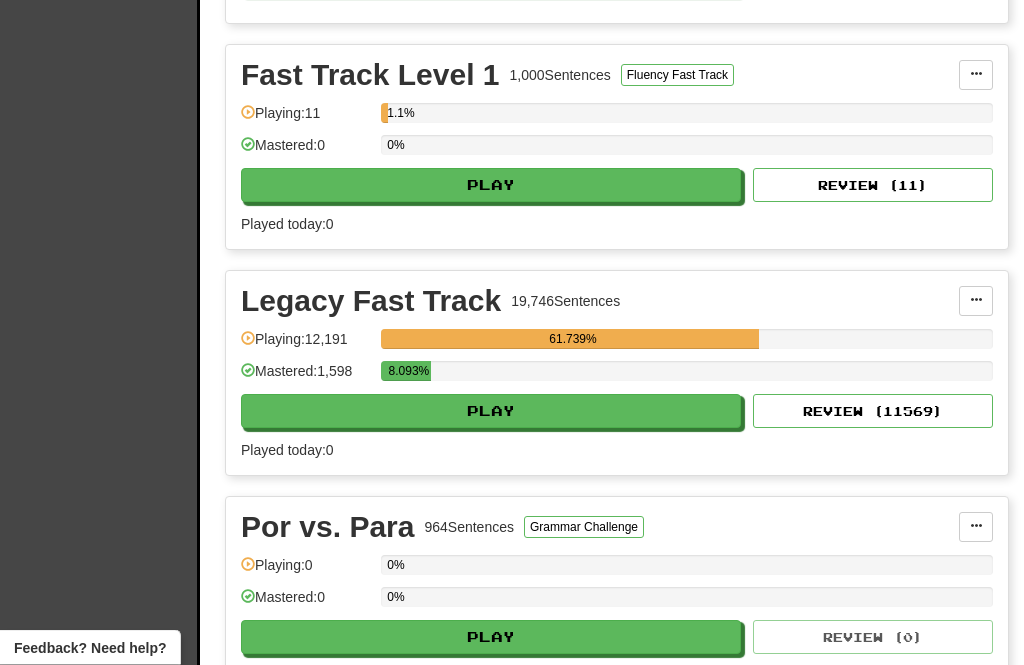 scroll, scrollTop: 661, scrollLeft: 0, axis: vertical 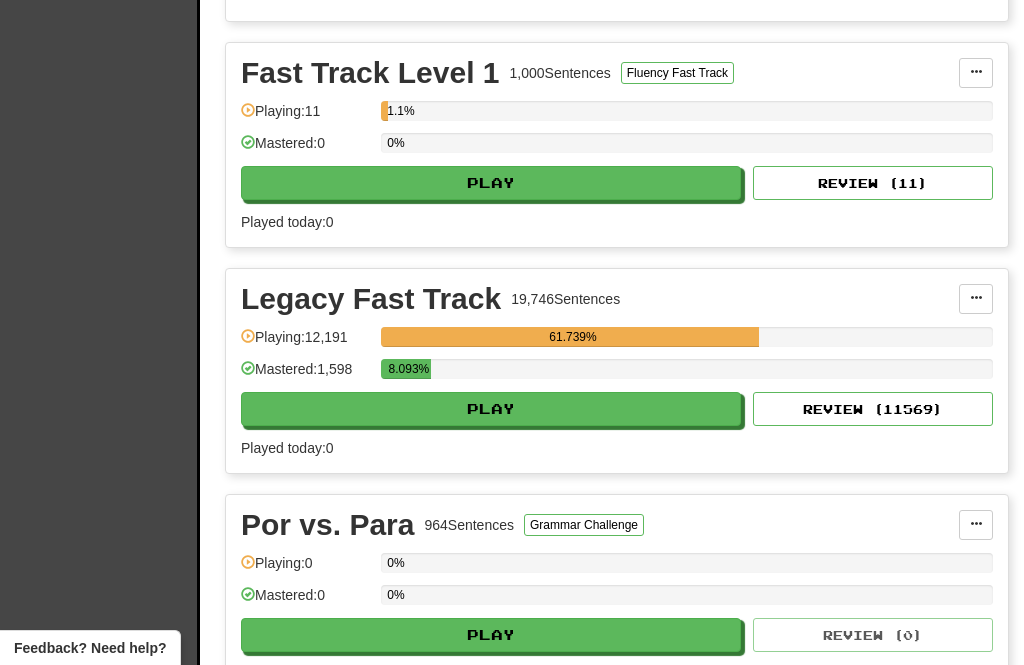 click on "Play" at bounding box center (491, 409) 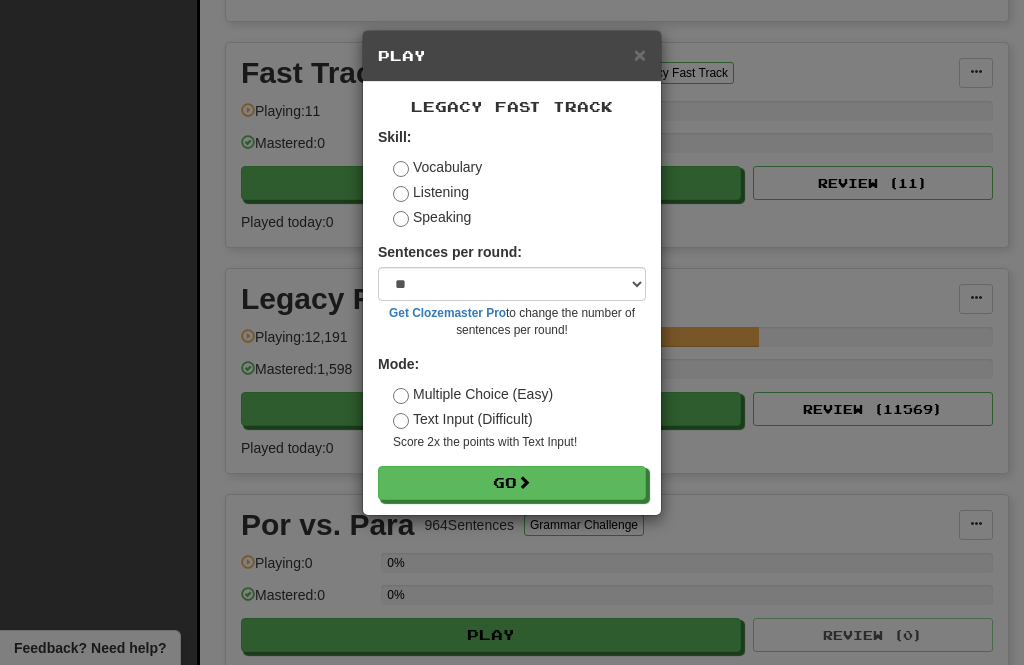 click on "Go" at bounding box center (512, 483) 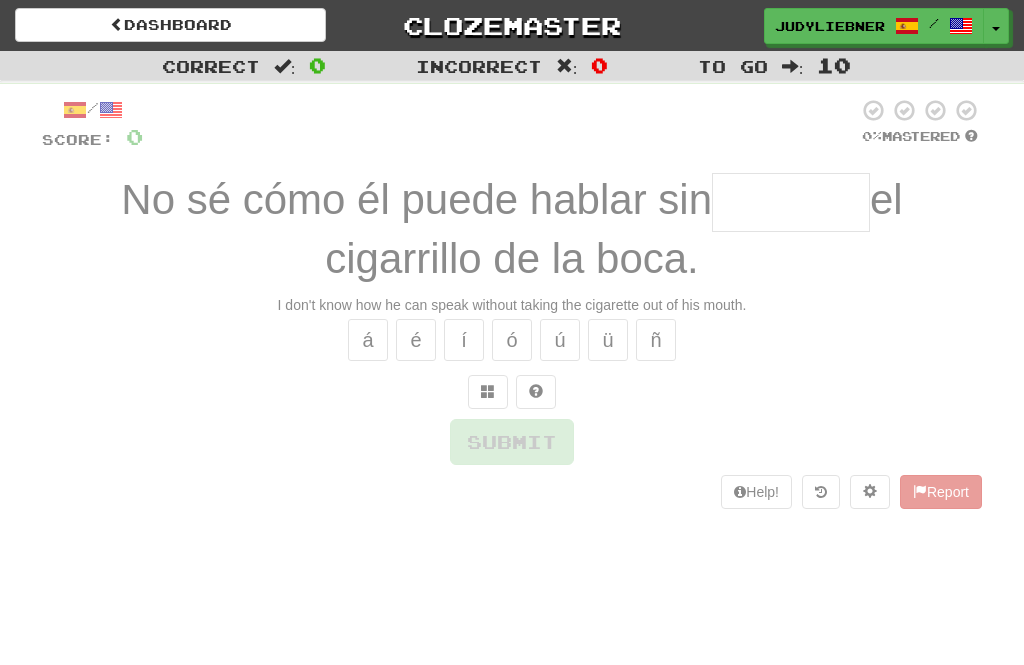 scroll, scrollTop: 0, scrollLeft: 0, axis: both 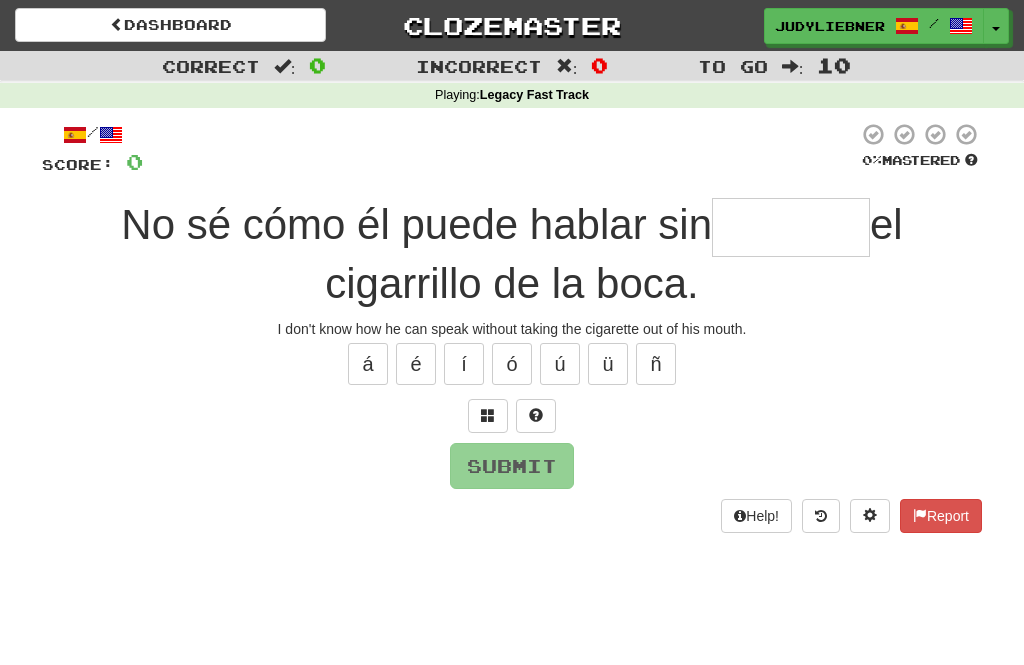 click at bounding box center [791, 227] 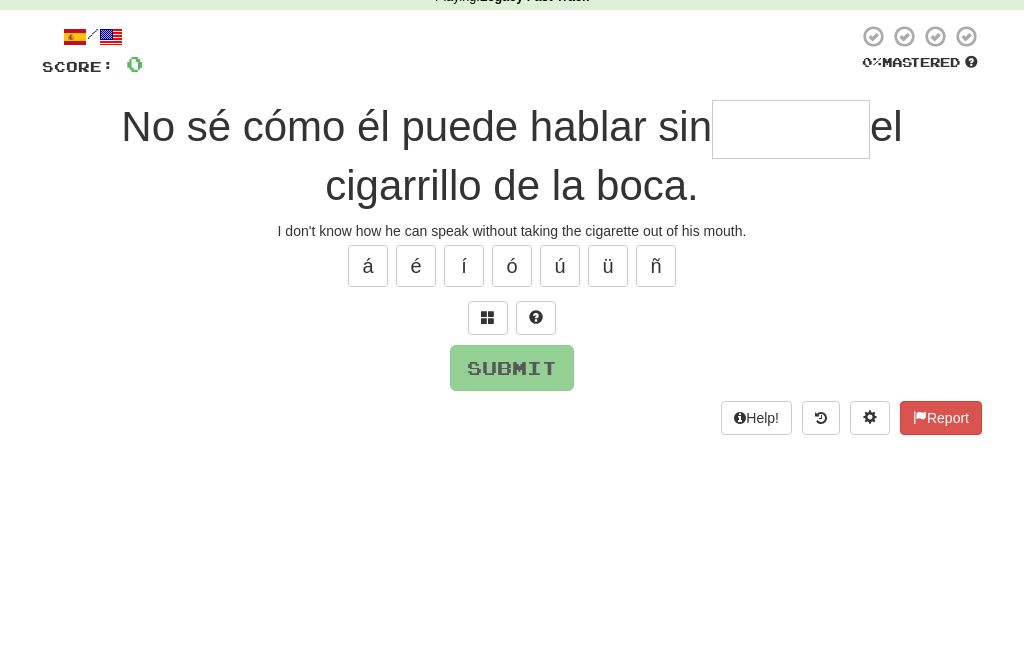 type on "*" 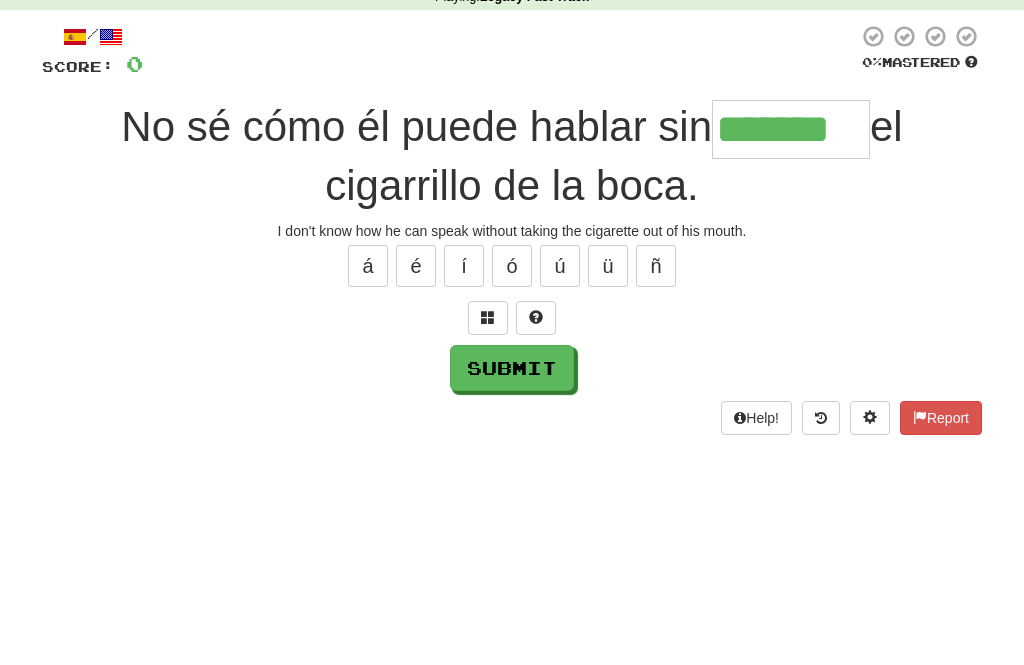 type on "*******" 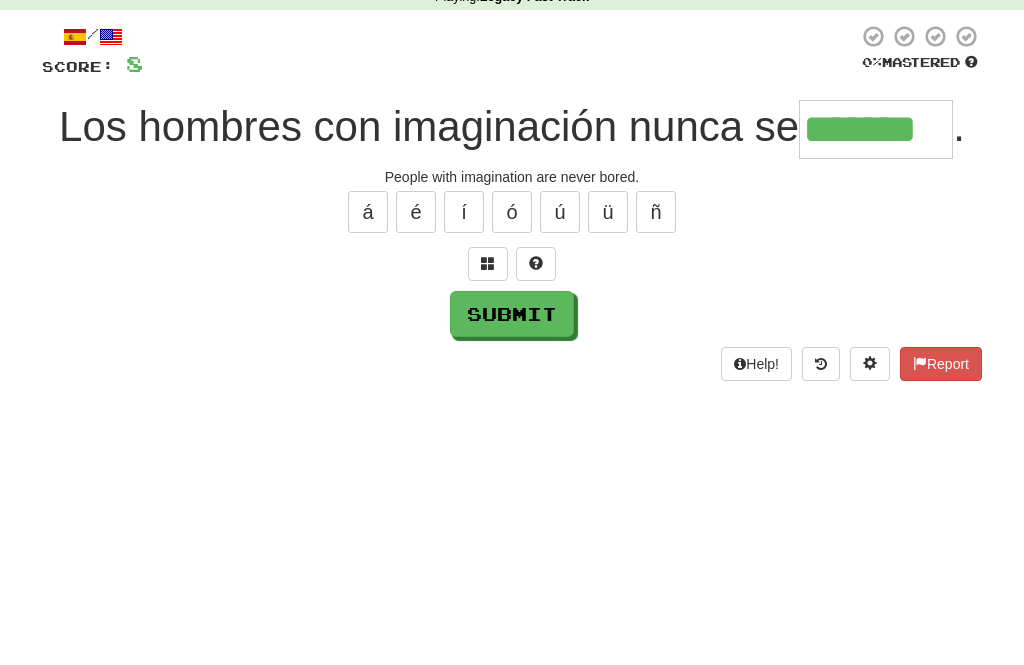 type on "*******" 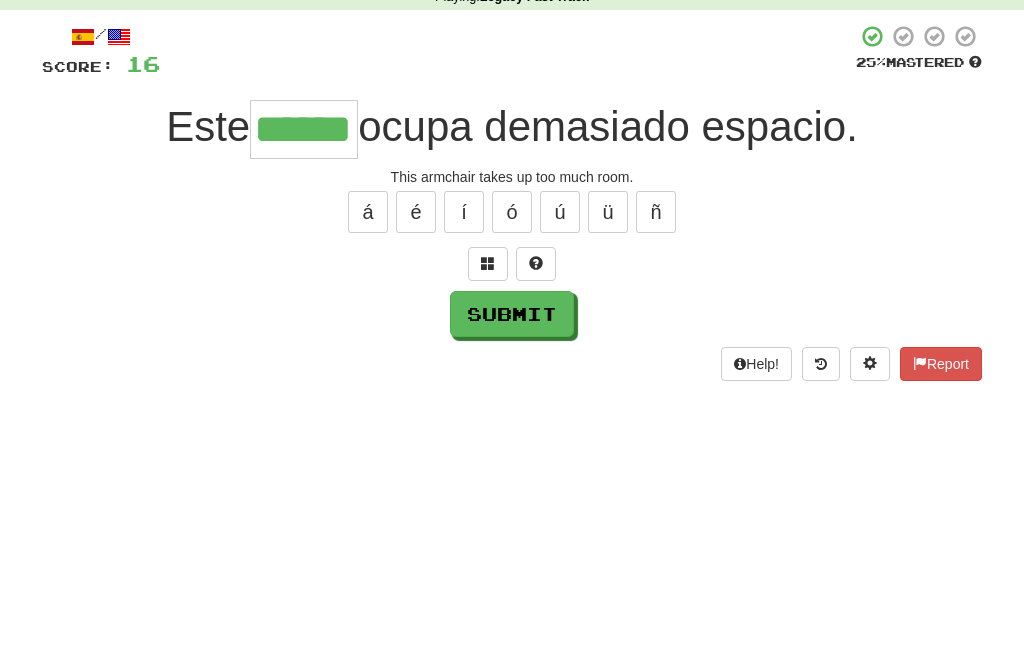 type on "******" 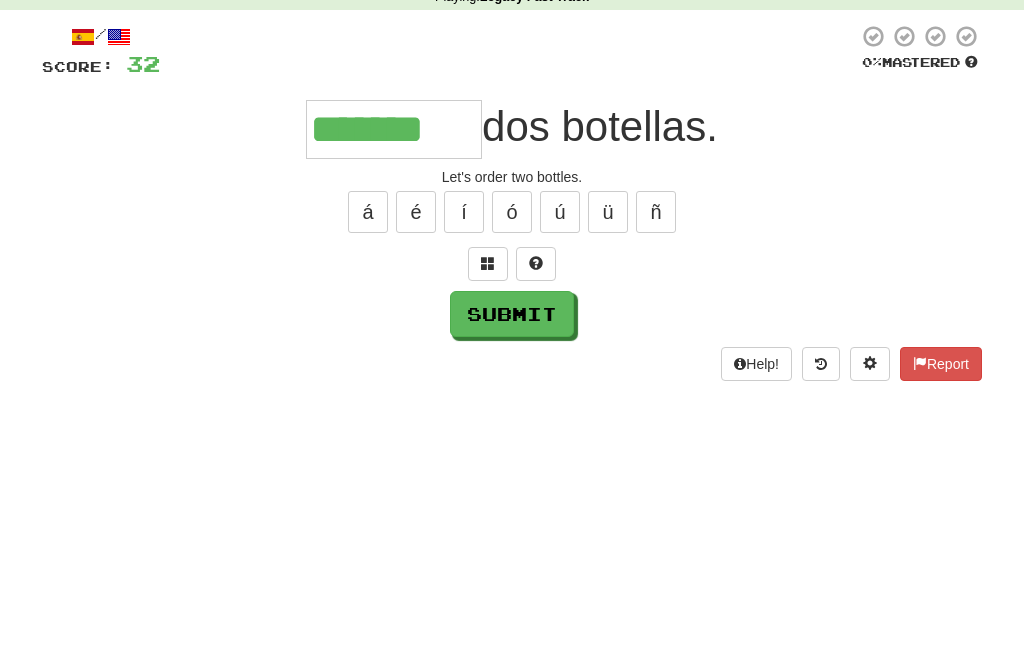 type on "*******" 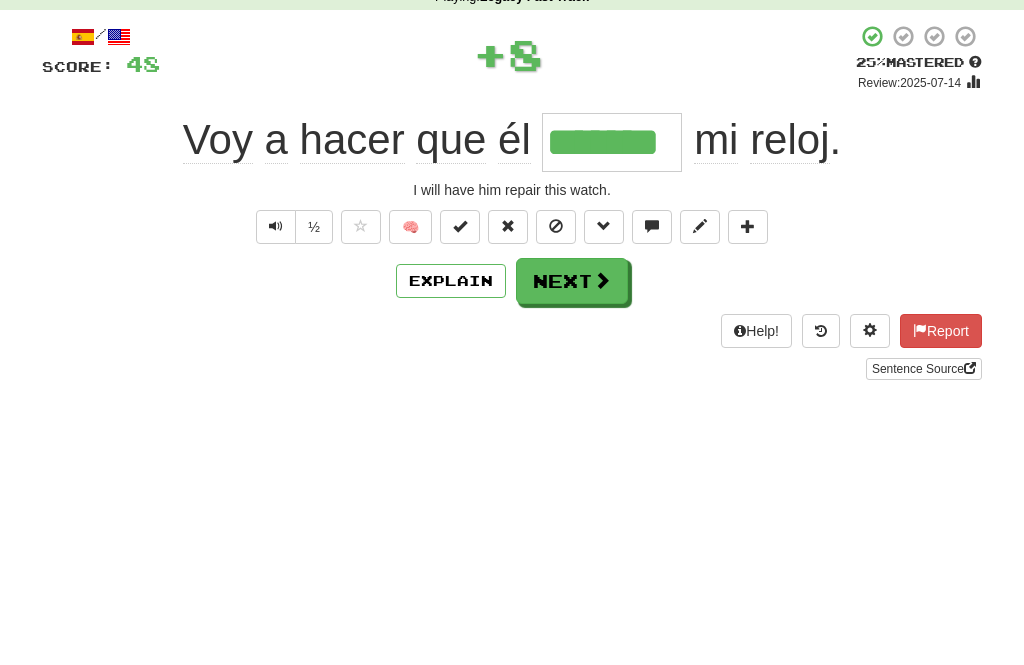 type on "*******" 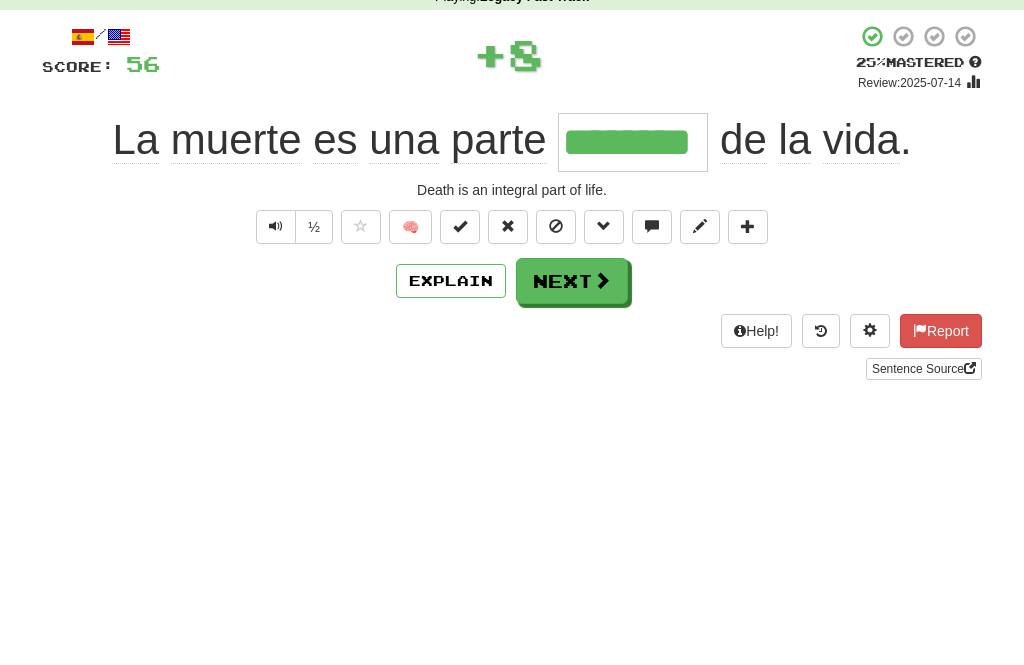 type on "********" 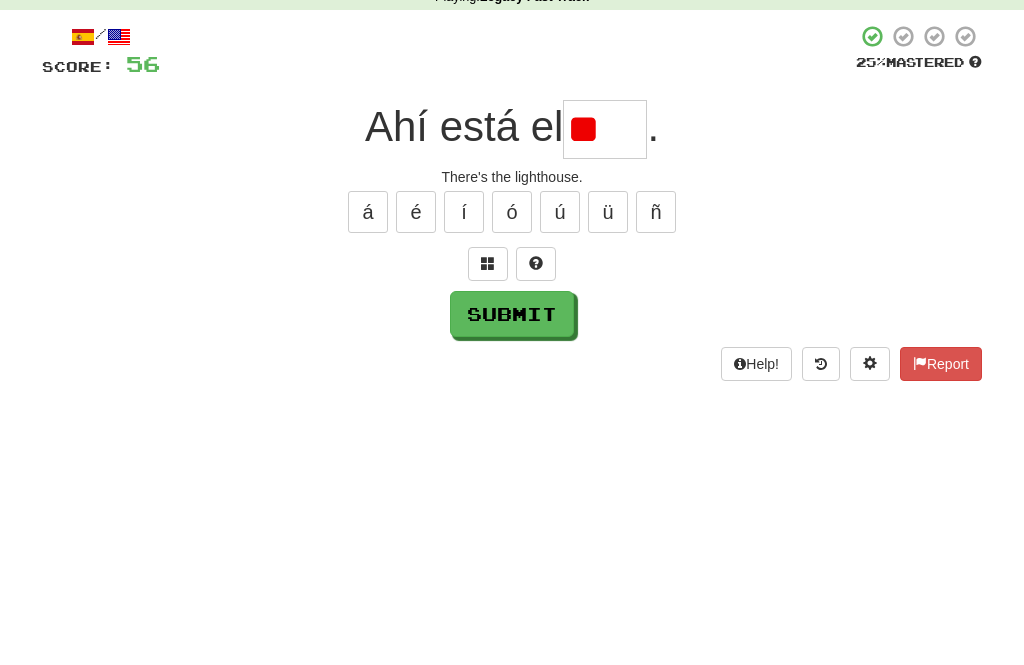 type on "*" 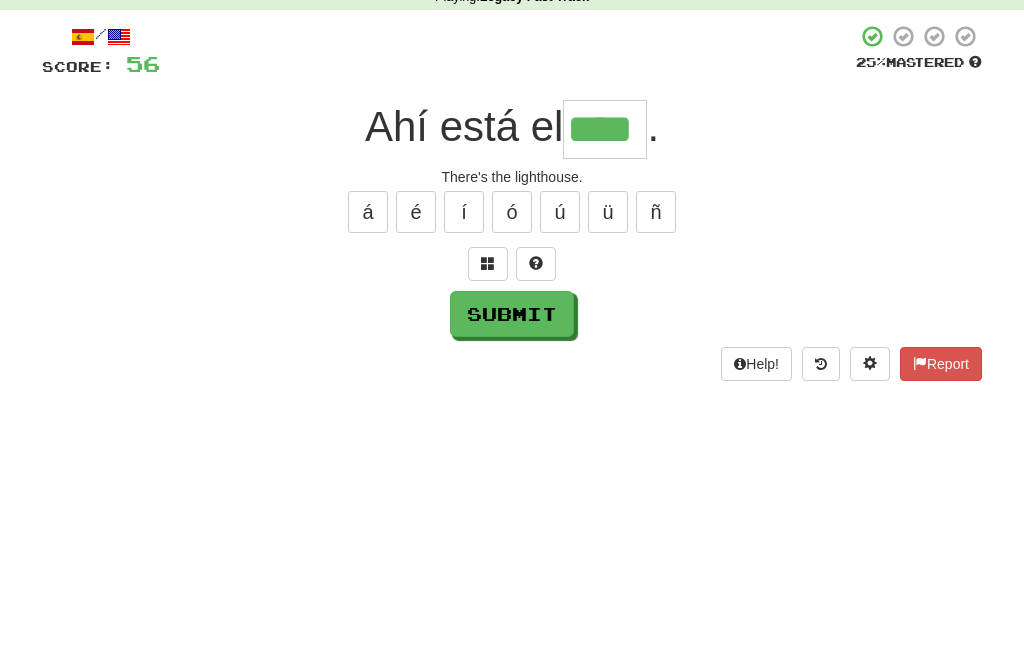 type on "****" 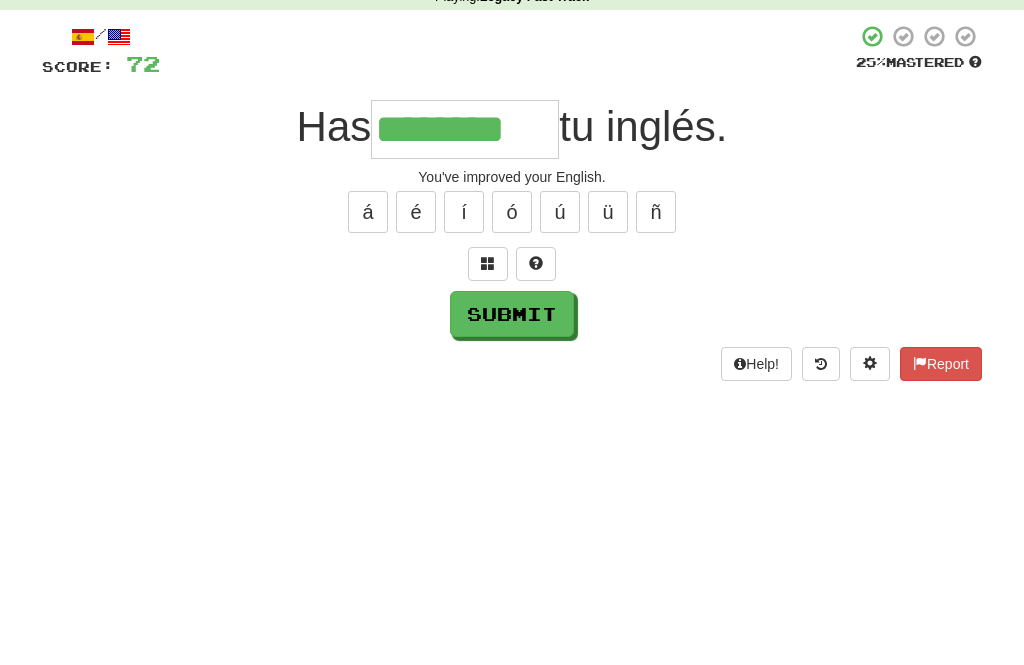 type on "********" 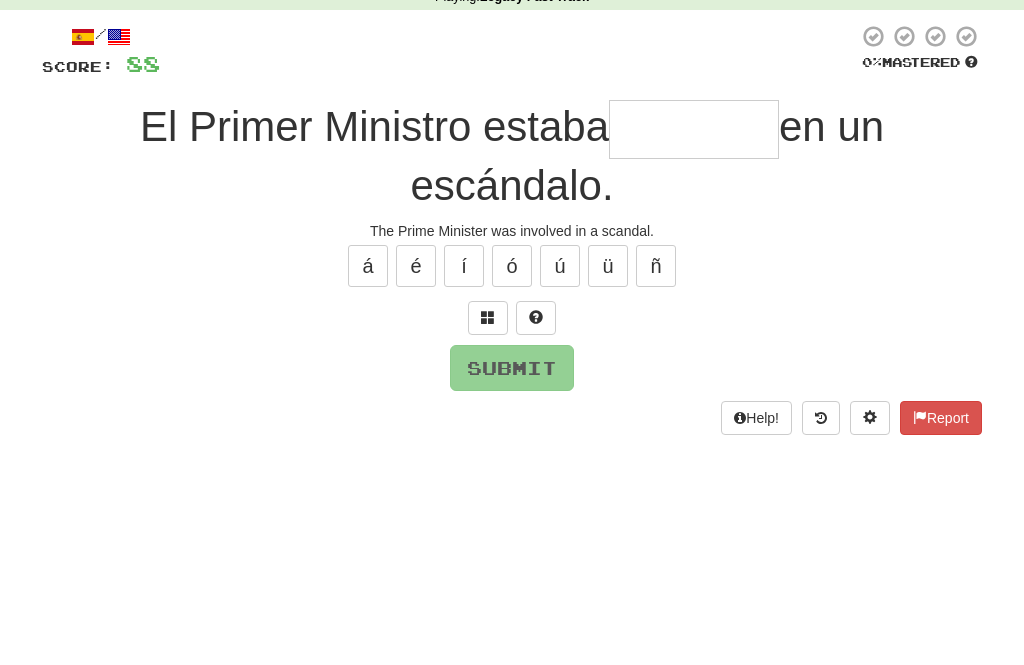 type on "*" 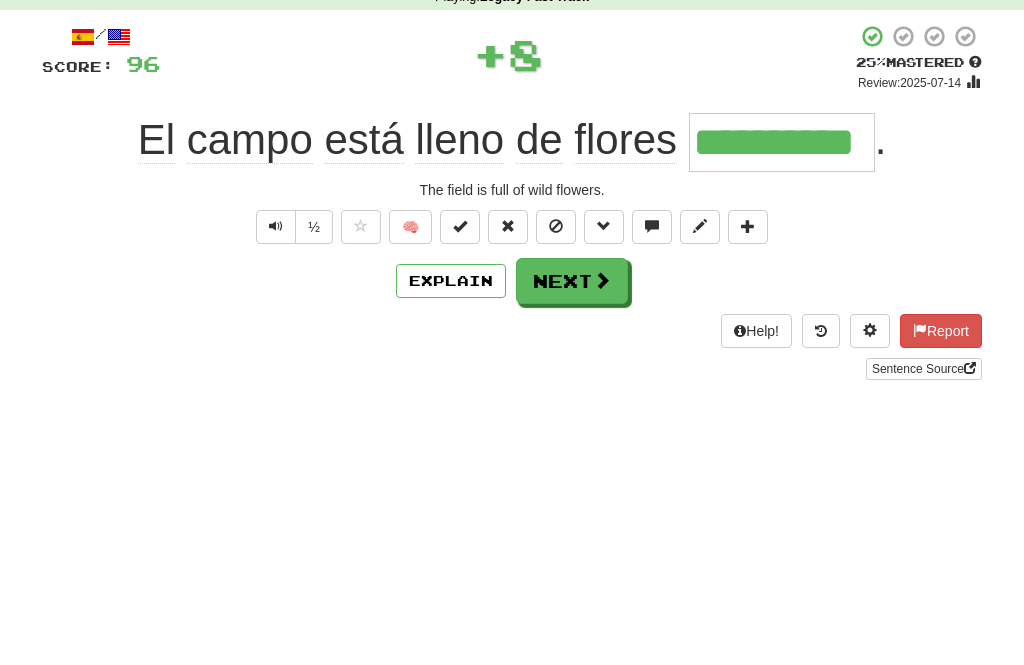 type on "**********" 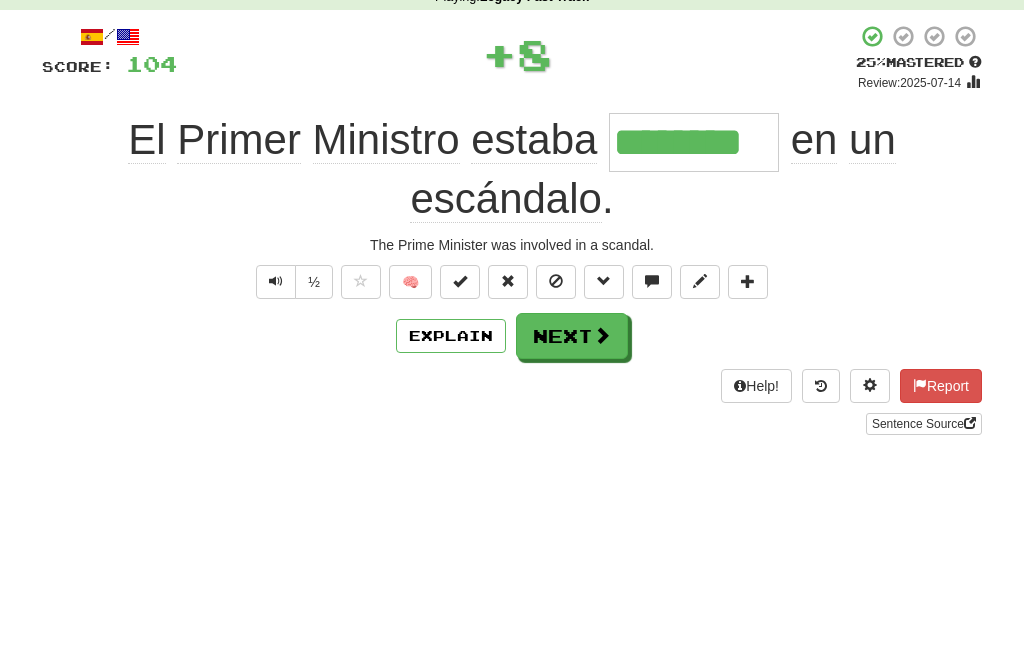 type on "********" 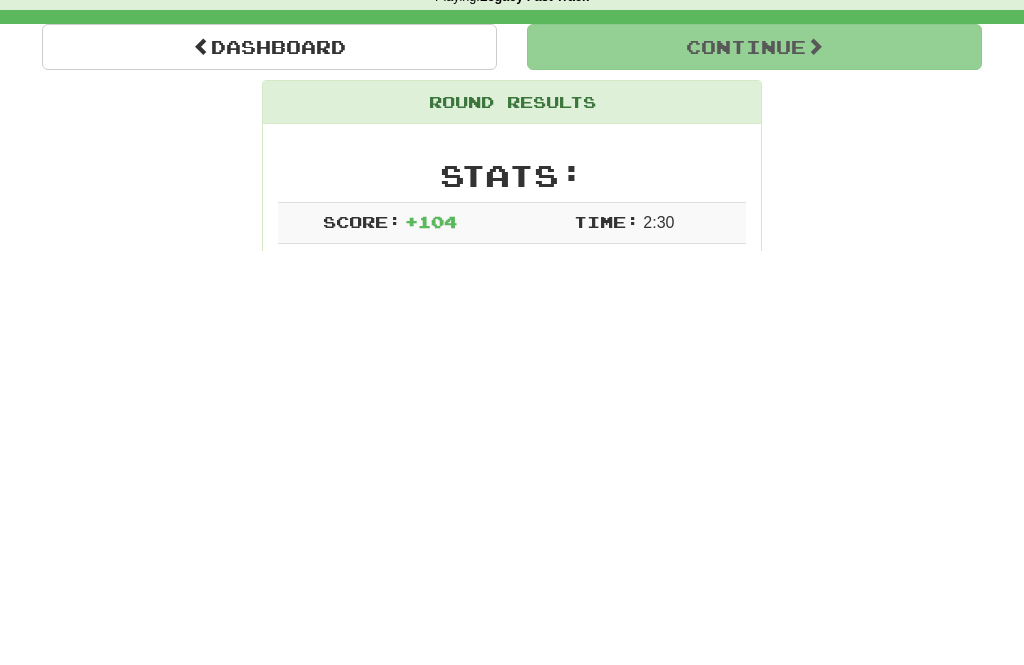 scroll, scrollTop: 98, scrollLeft: 0, axis: vertical 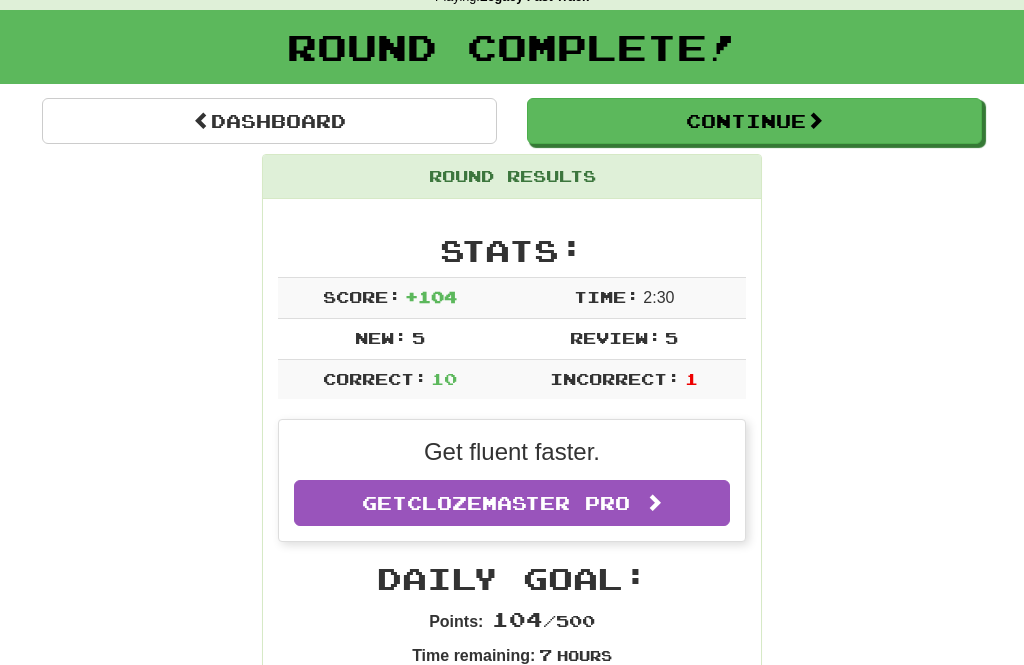 click at bounding box center (815, 120) 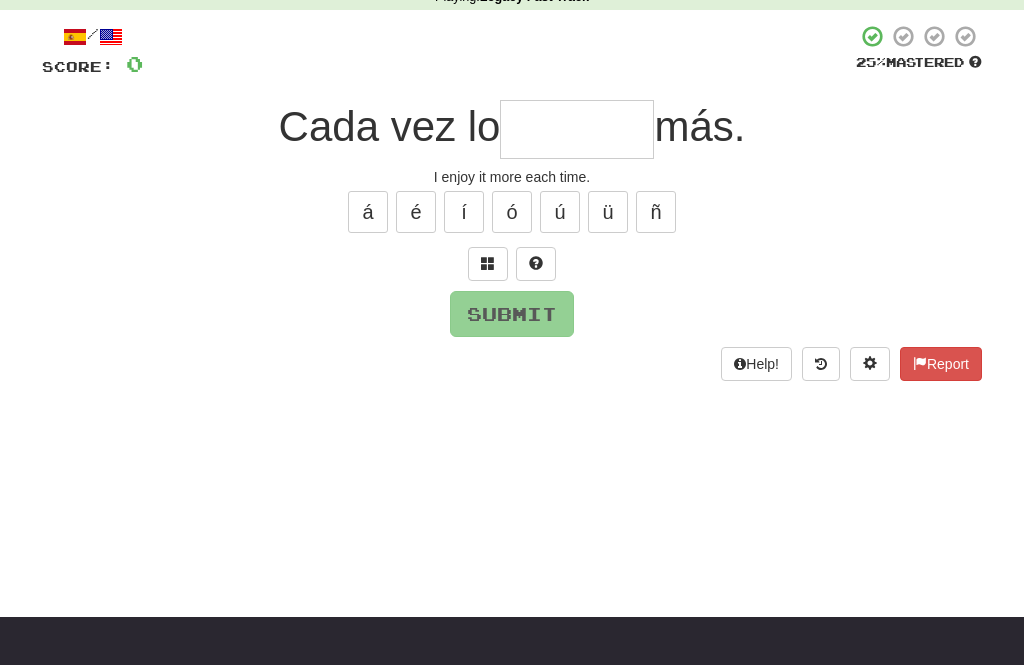 click at bounding box center (577, 129) 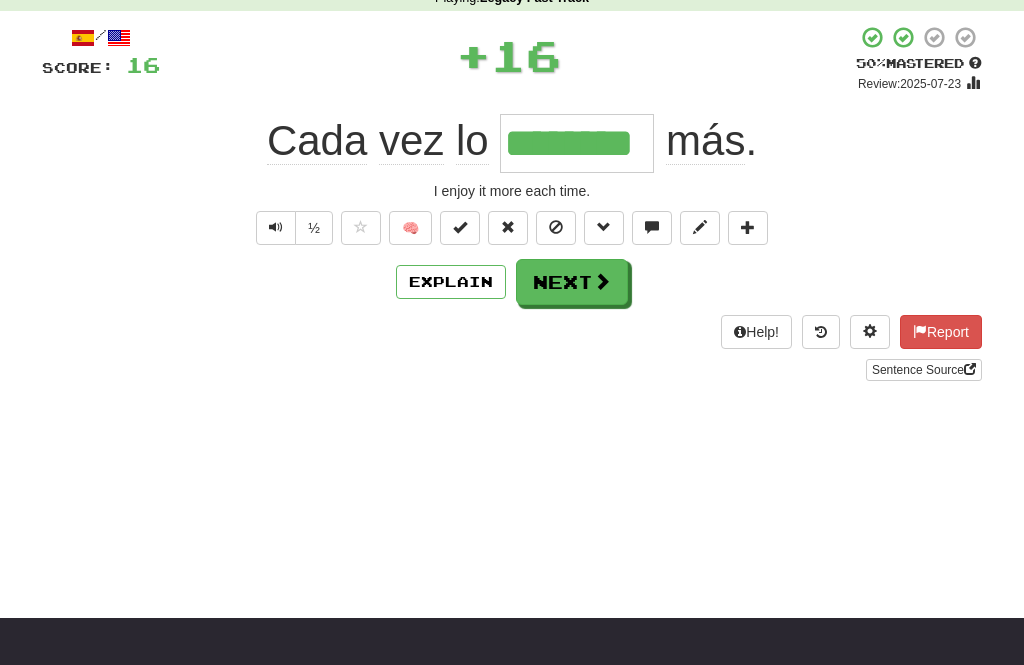 type on "********" 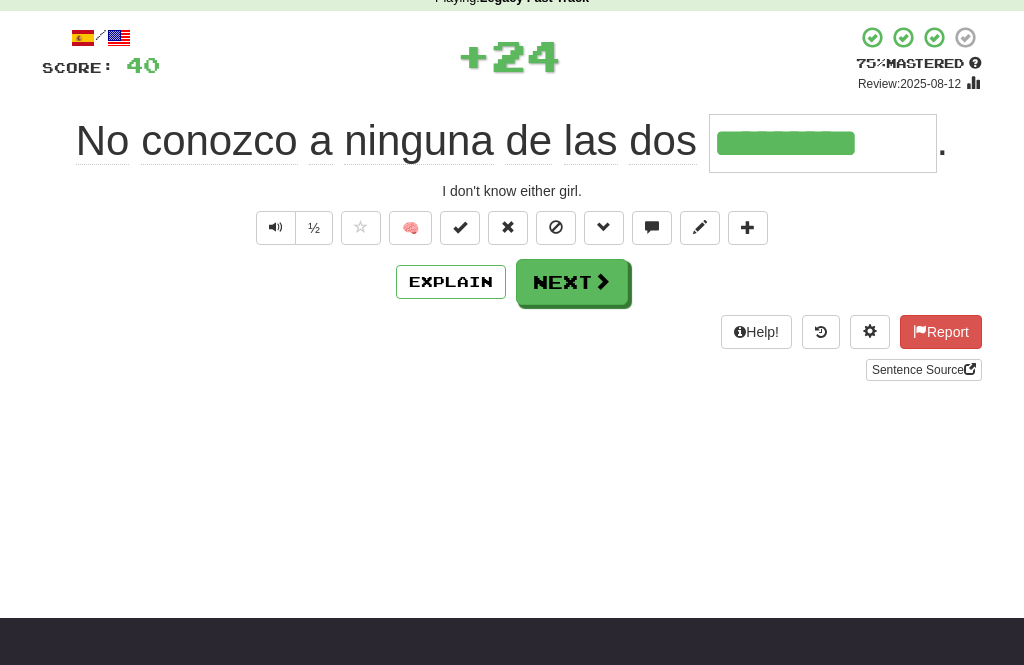 type on "*********" 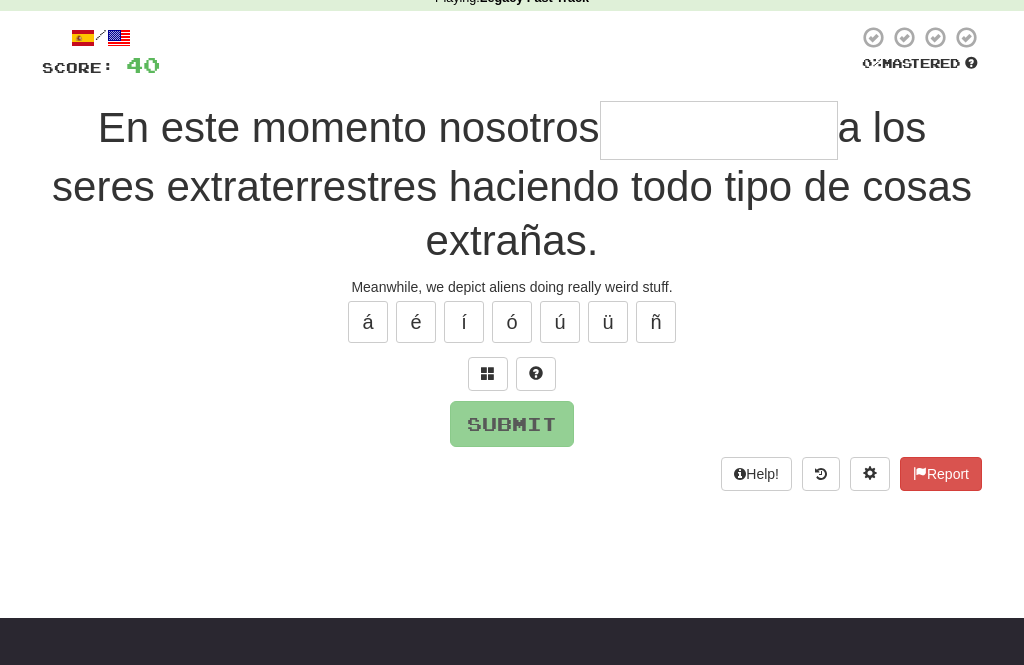 scroll, scrollTop: 97, scrollLeft: 0, axis: vertical 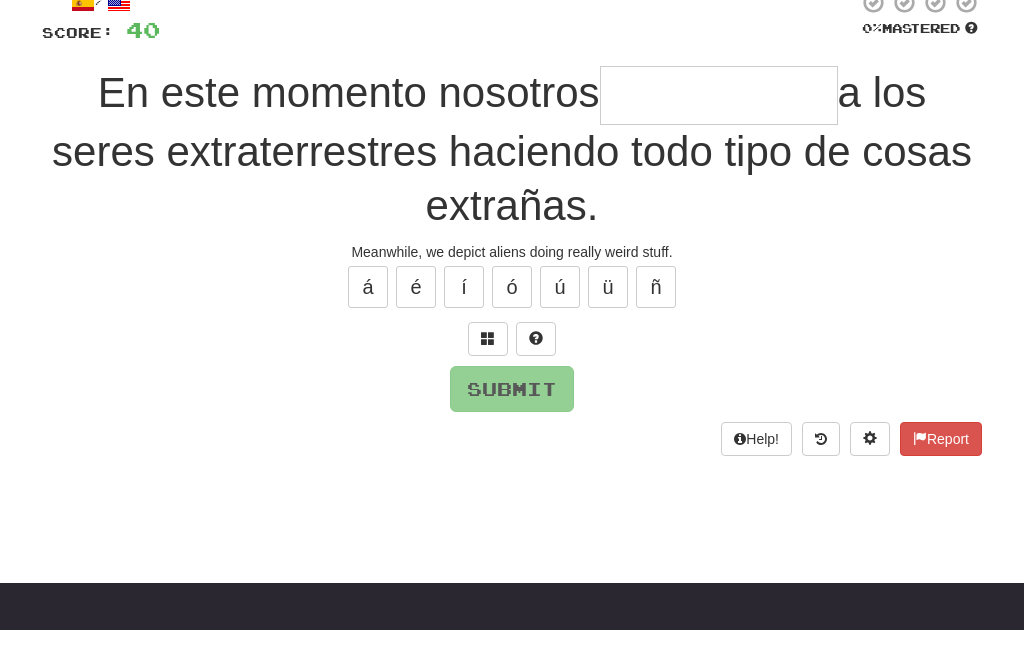 type on "*" 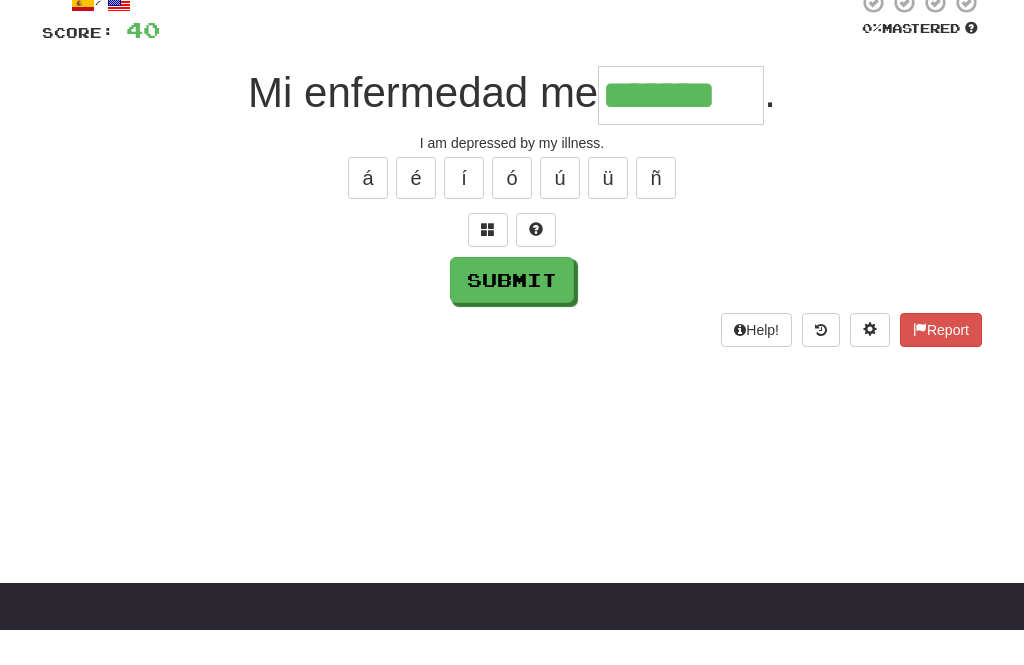 type on "*******" 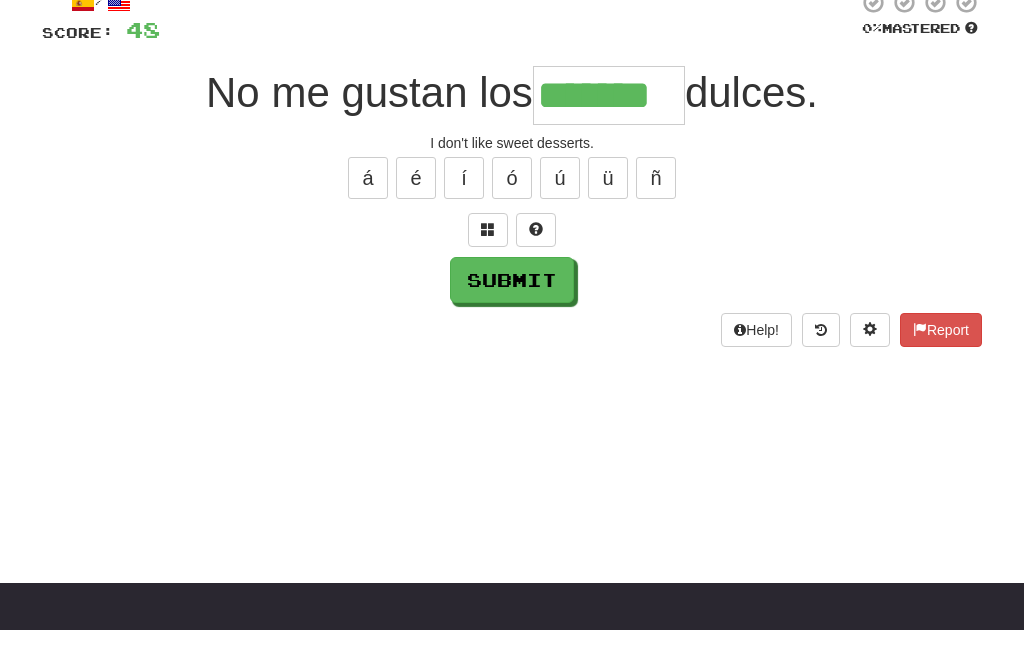 type on "*******" 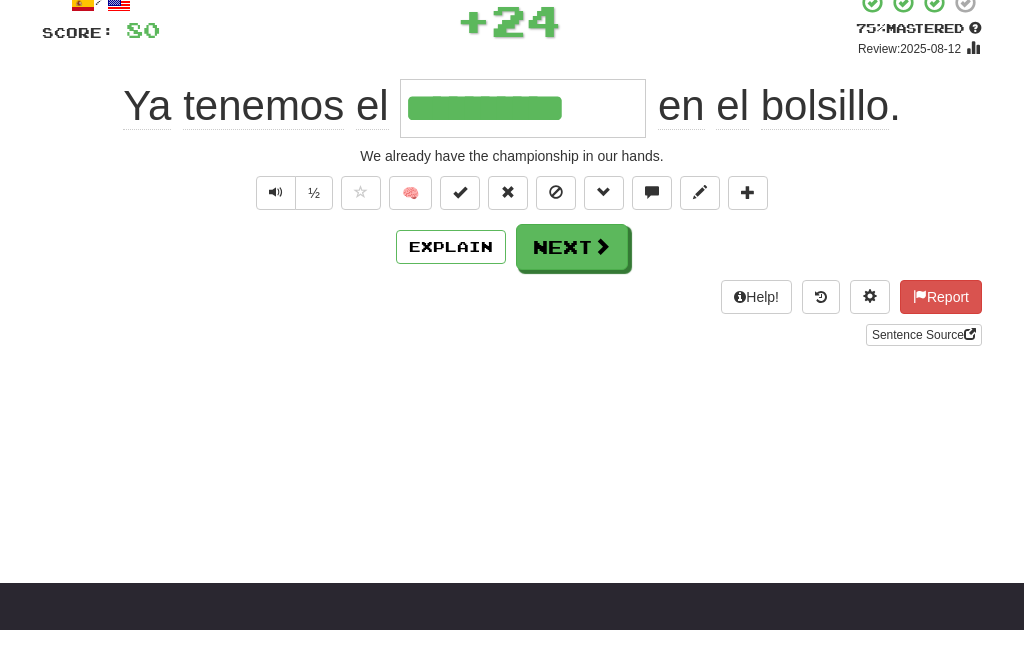 type on "**********" 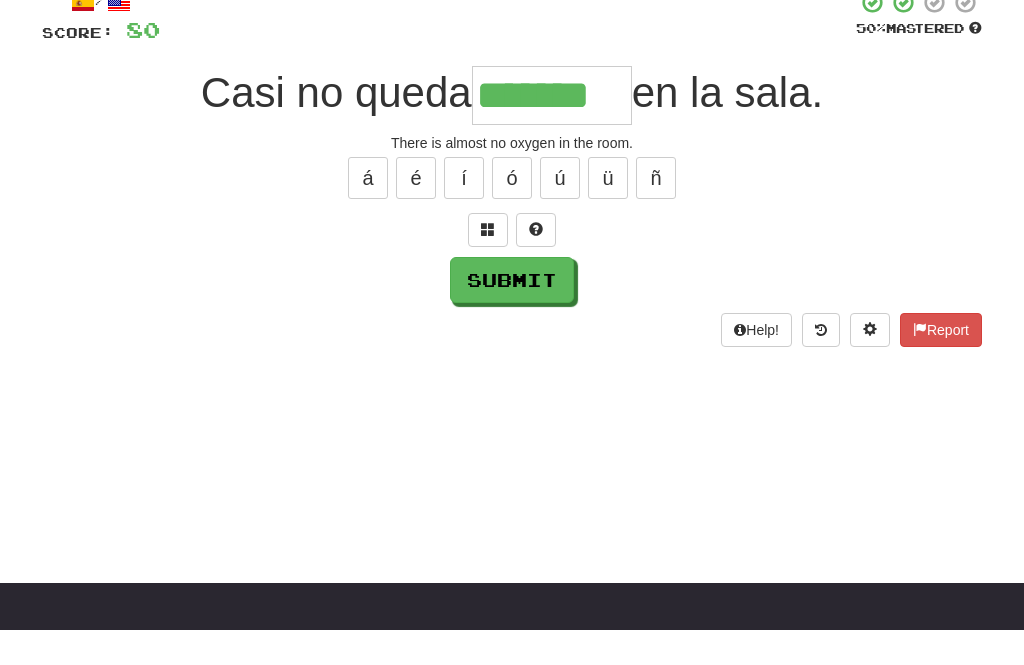 type on "*******" 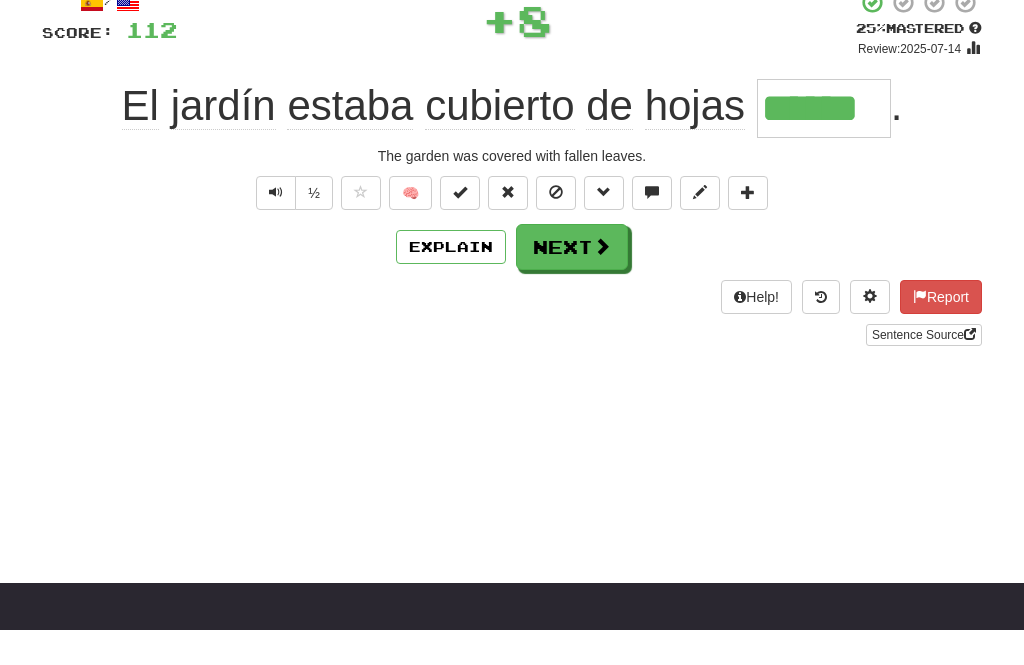 type on "******" 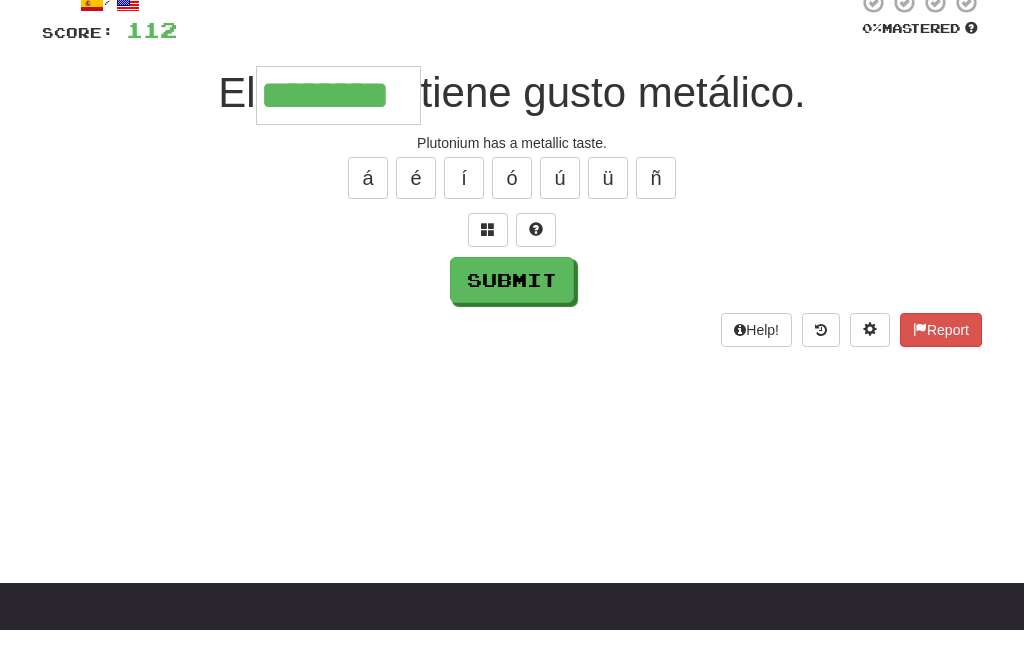 type on "********" 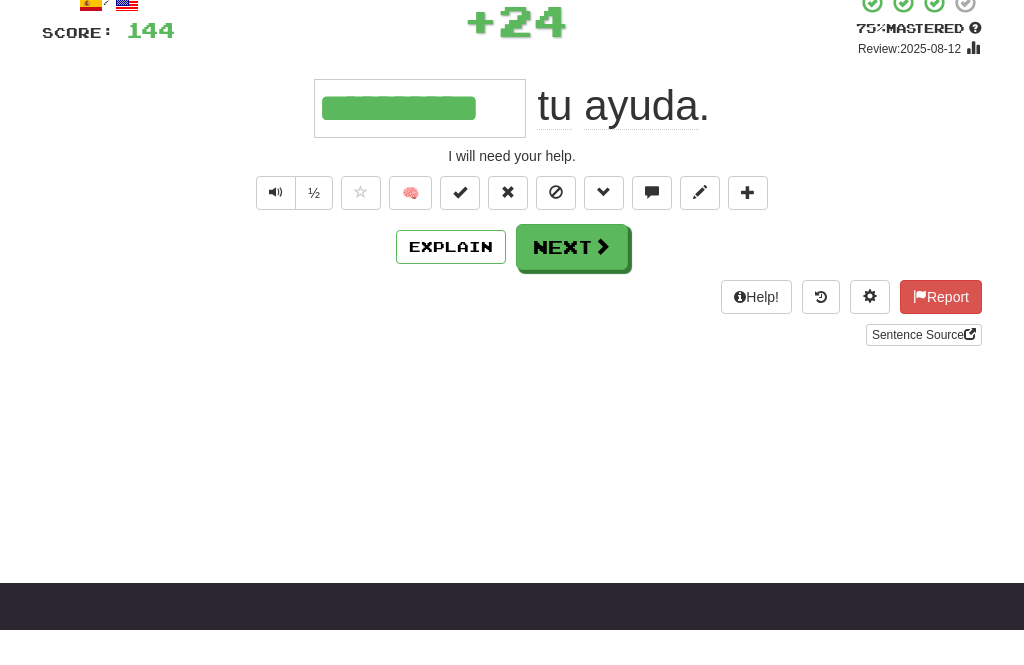 type on "**********" 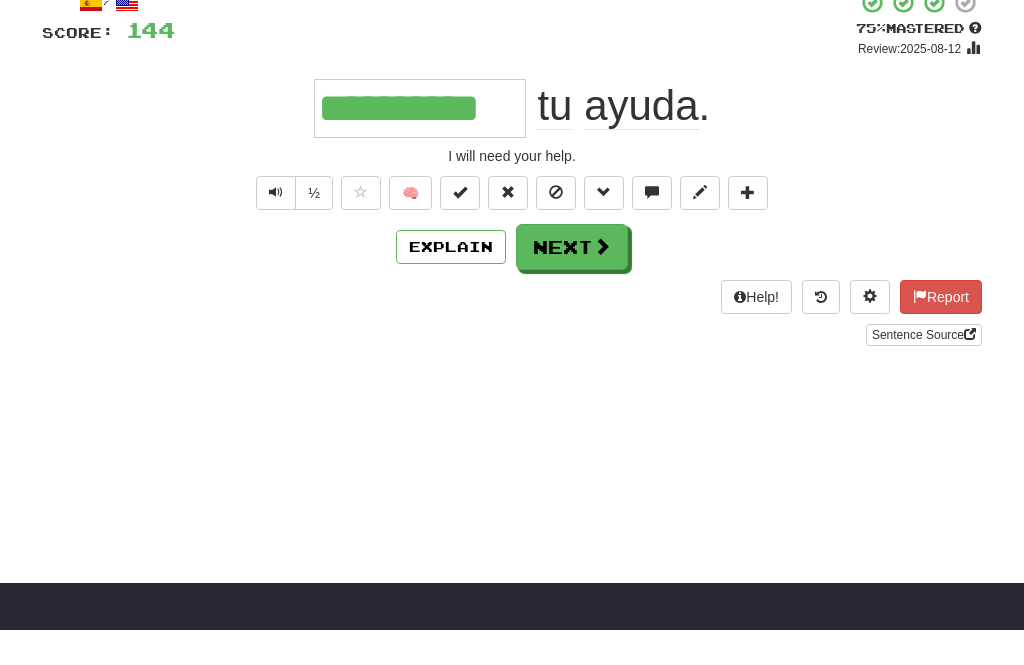 click on "Next" at bounding box center [572, 282] 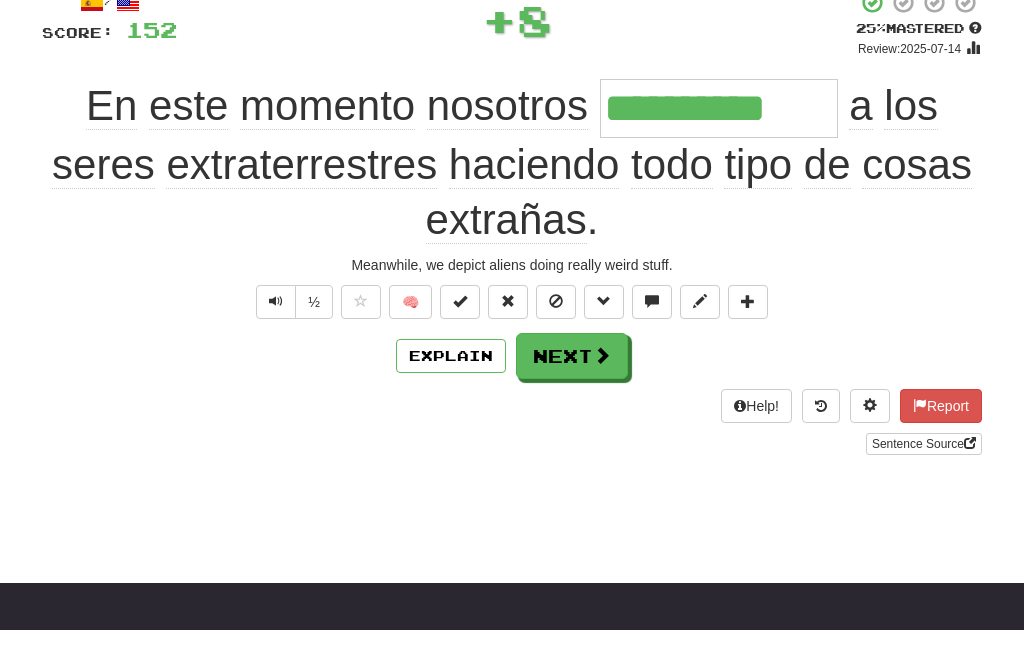 type on "**********" 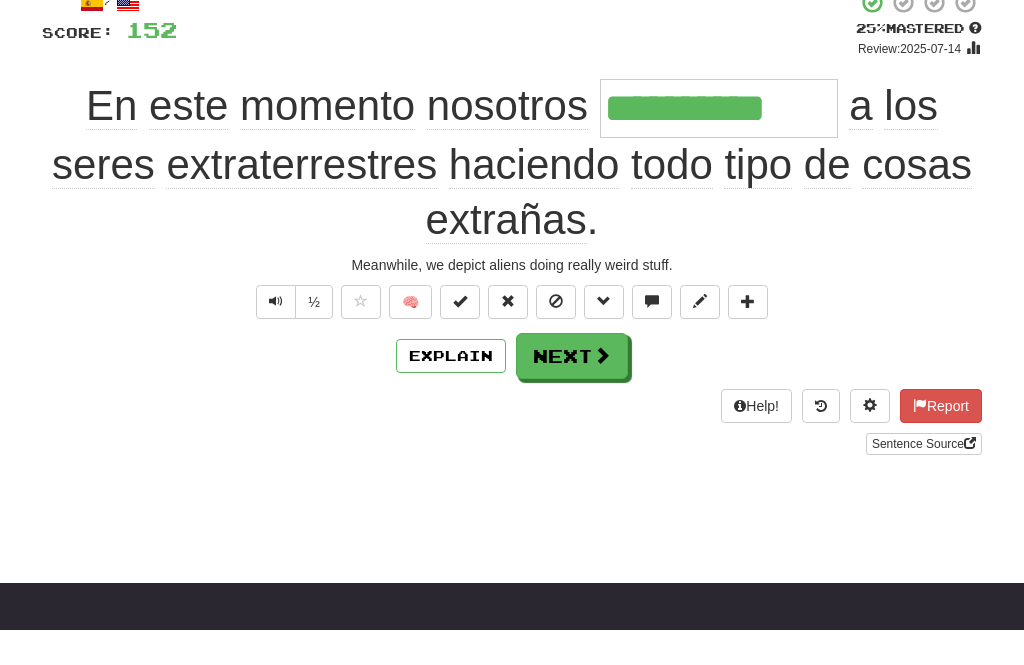scroll, scrollTop: 132, scrollLeft: 0, axis: vertical 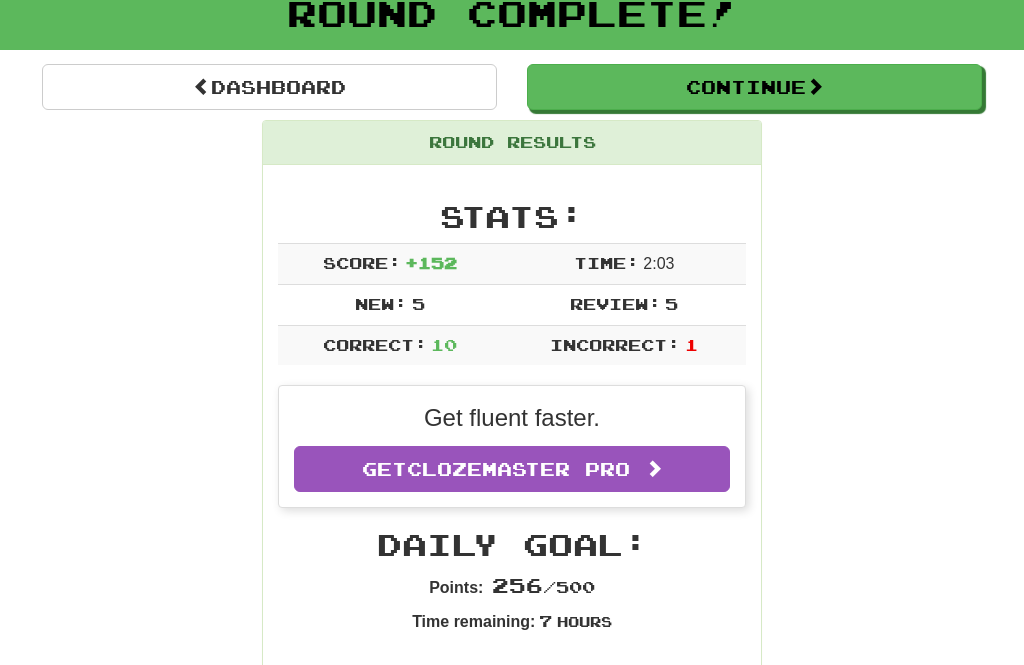 click on "Continue" at bounding box center (754, 87) 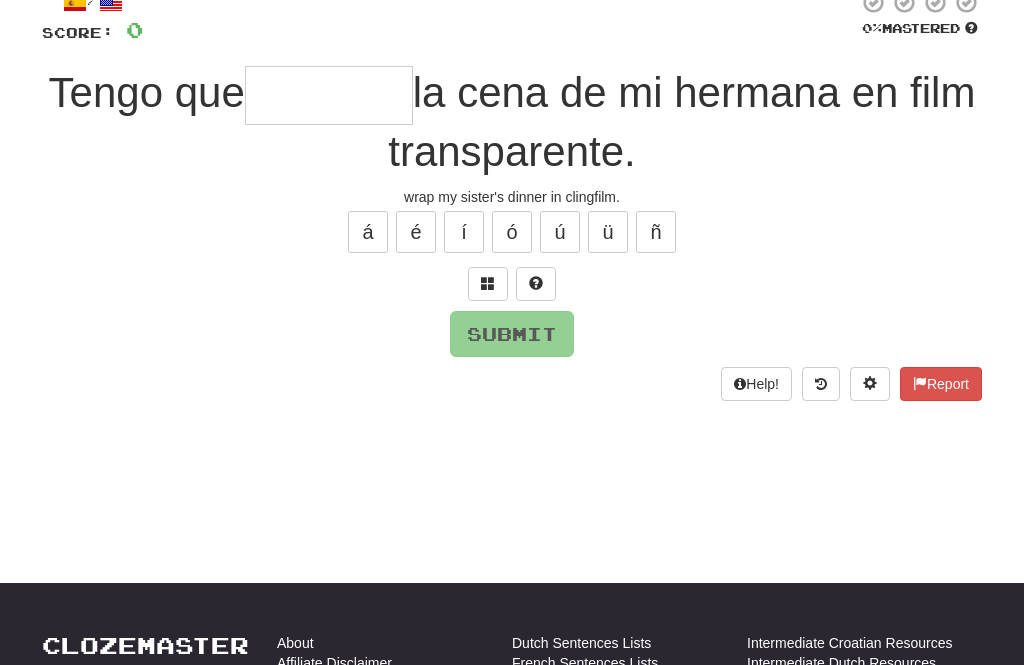 click at bounding box center (329, 95) 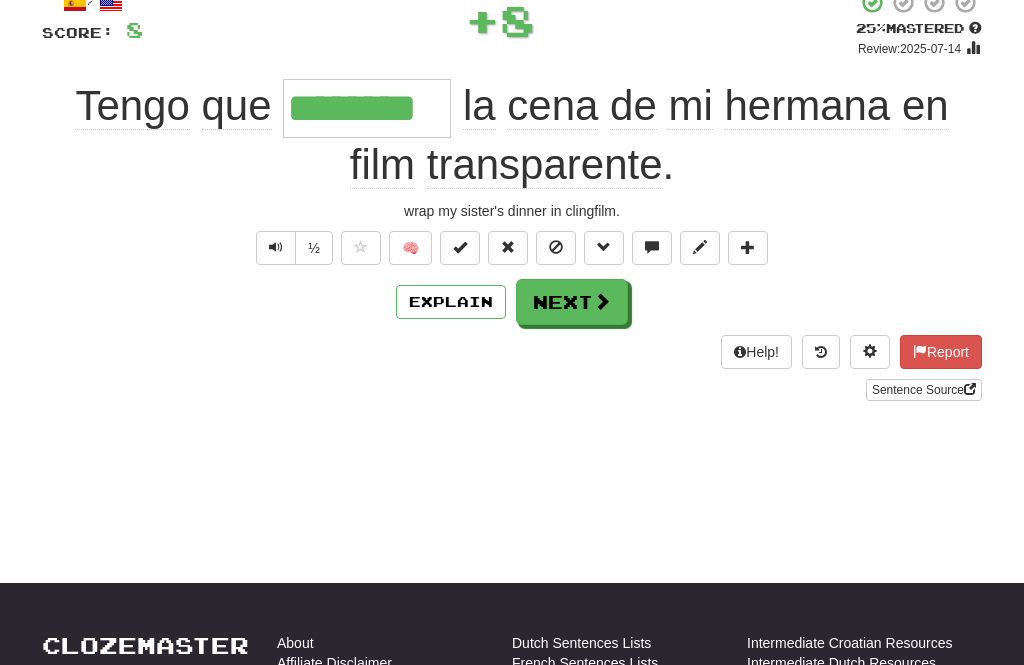 type on "********" 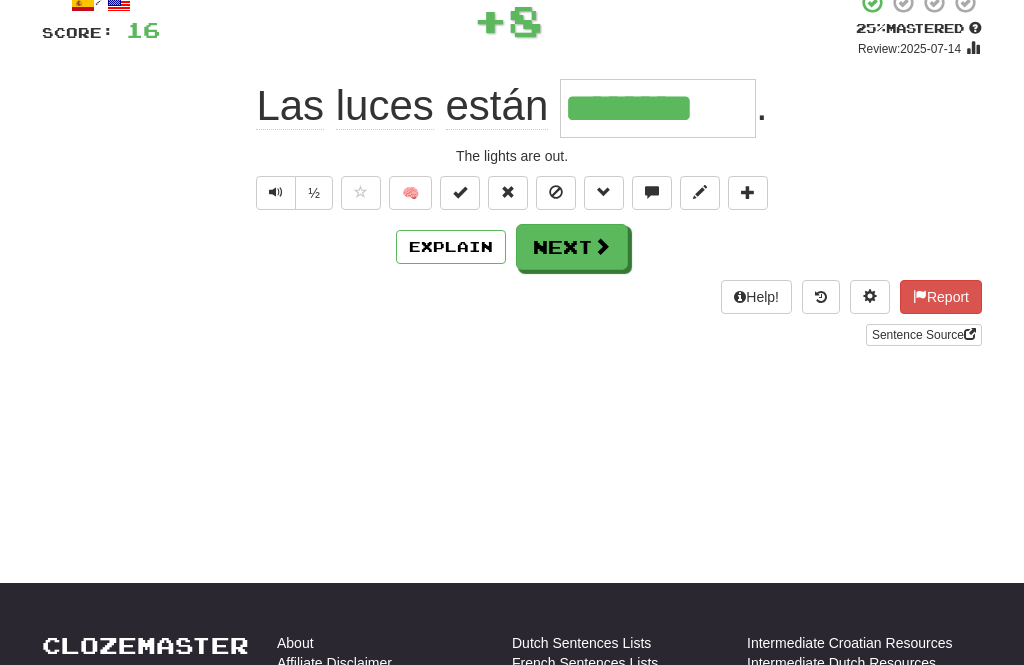 type on "********" 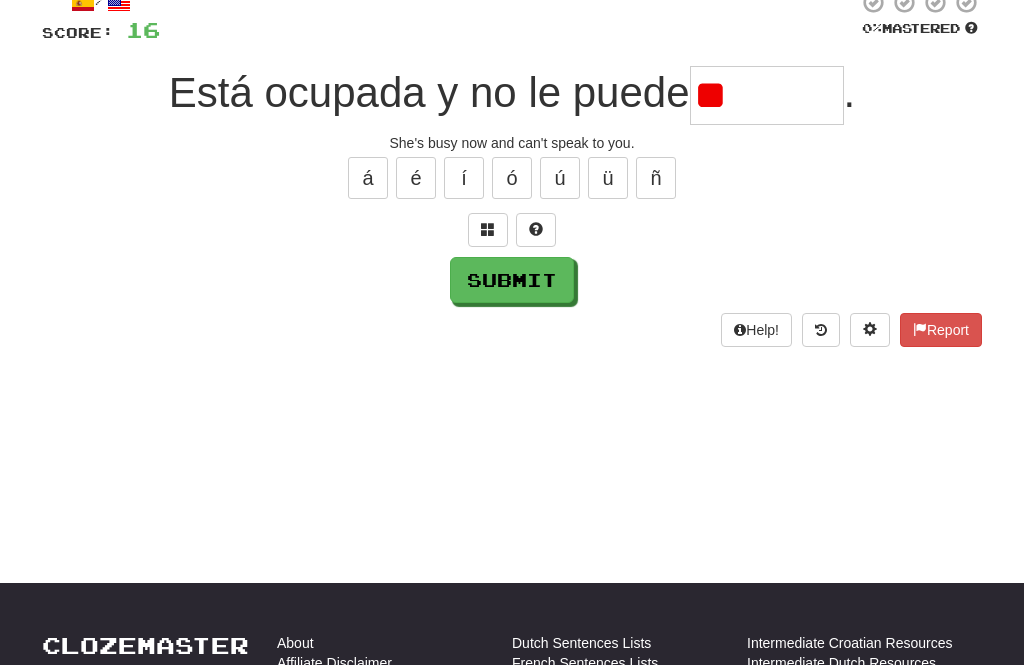 type on "*" 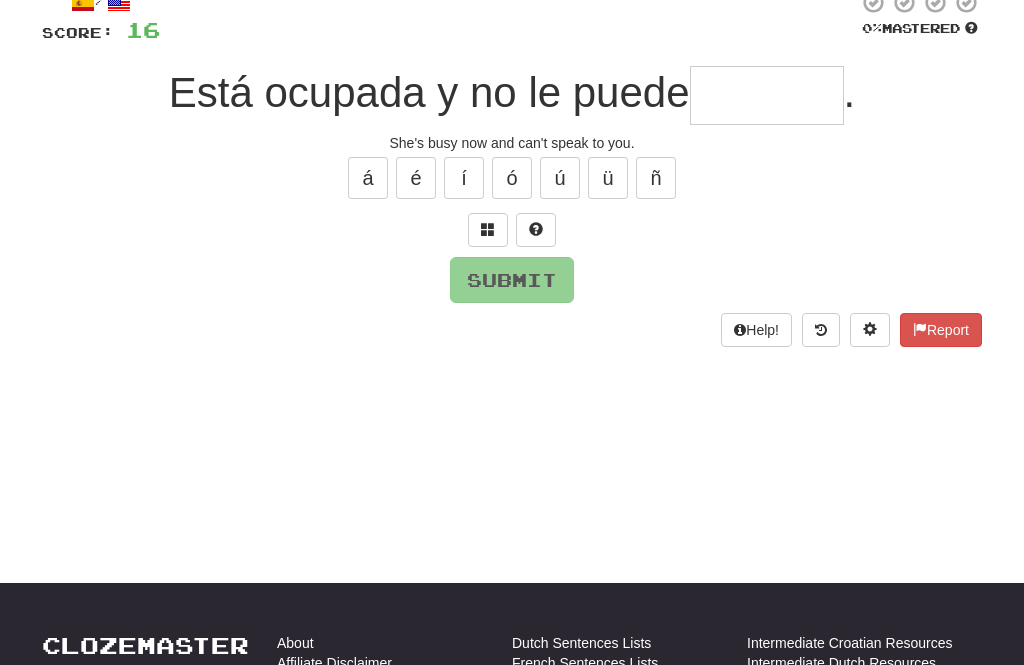 type on "*" 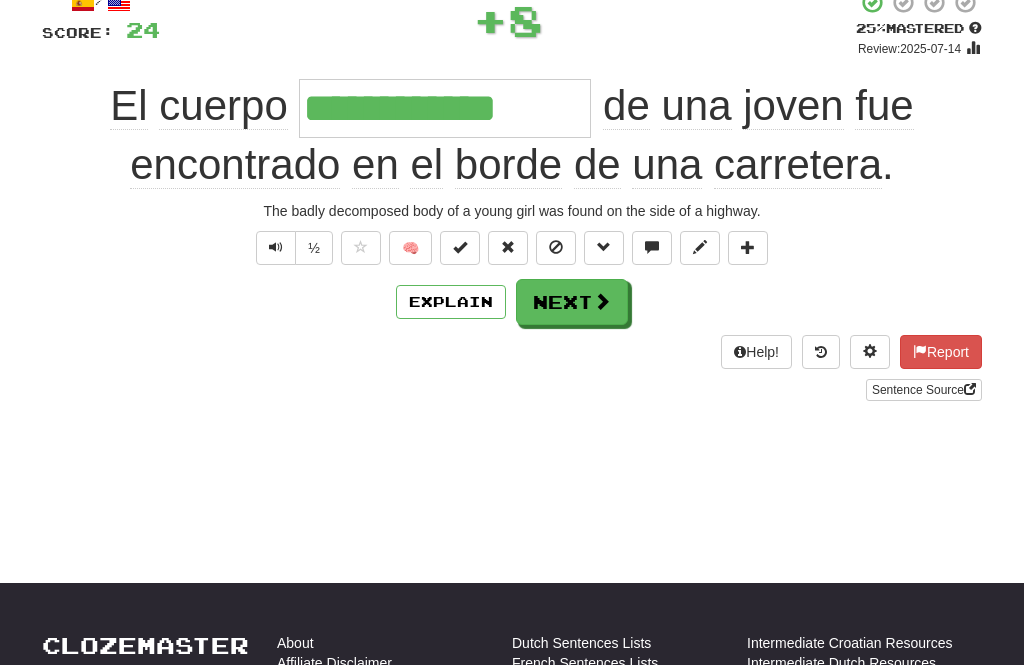 type on "**********" 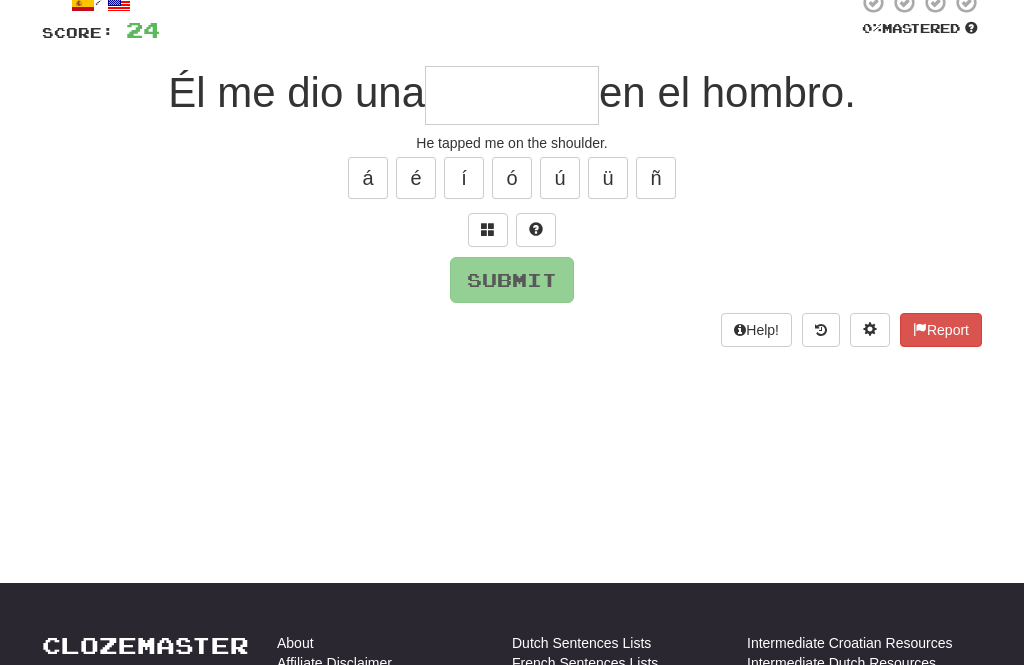 type on "*" 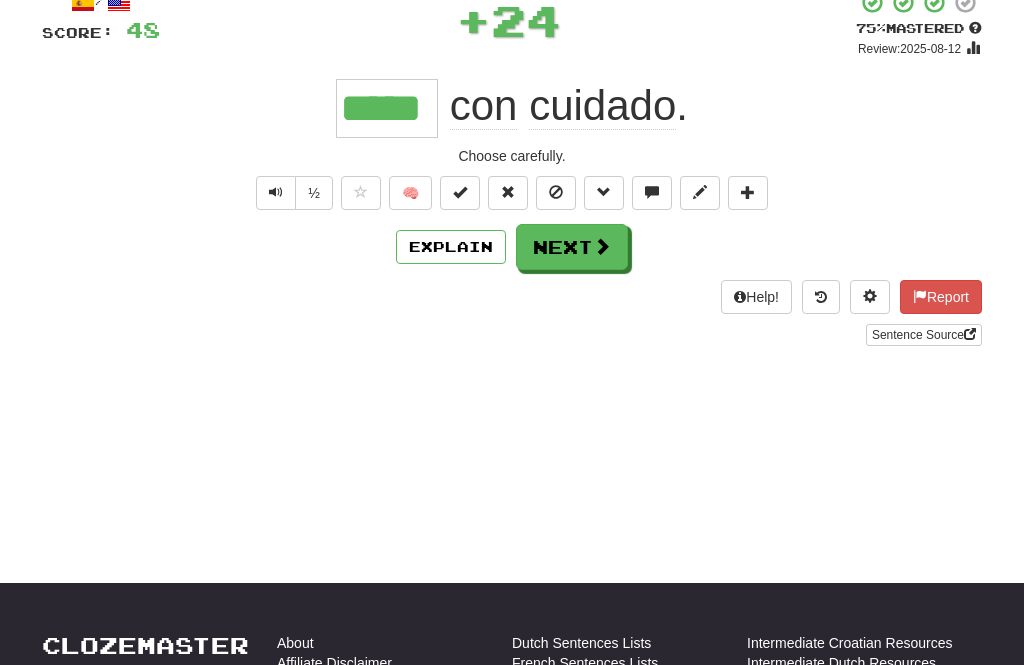 type on "*****" 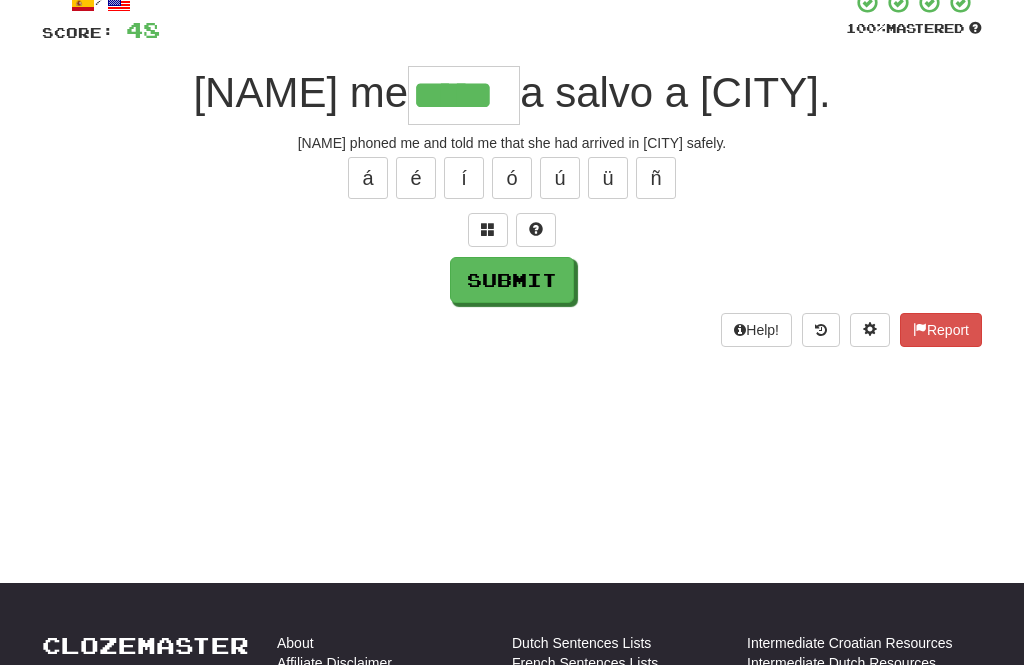 type on "*****" 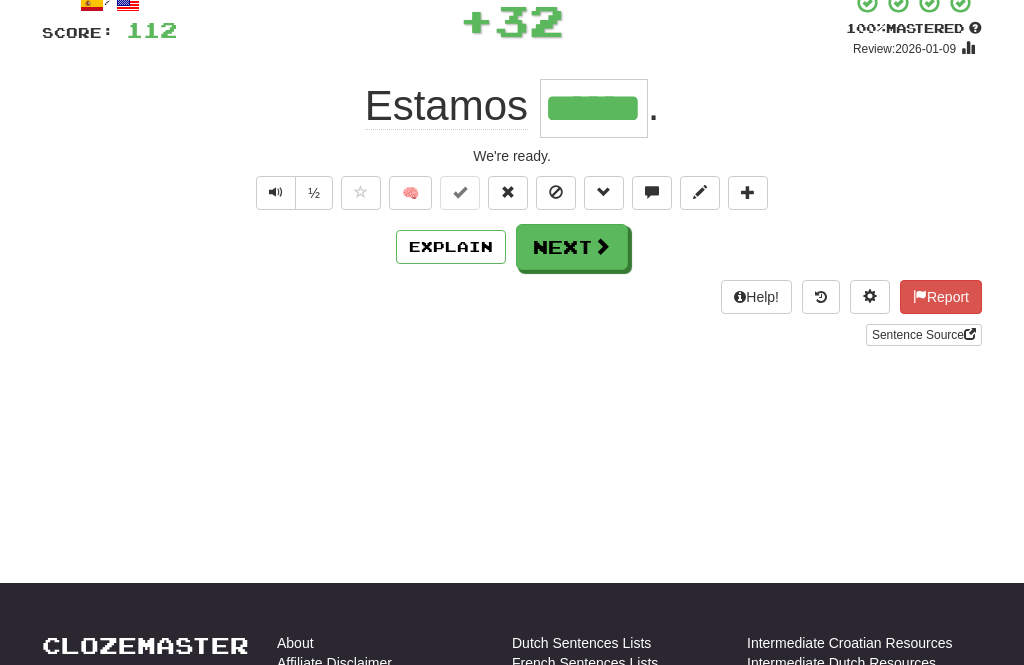 type on "******" 